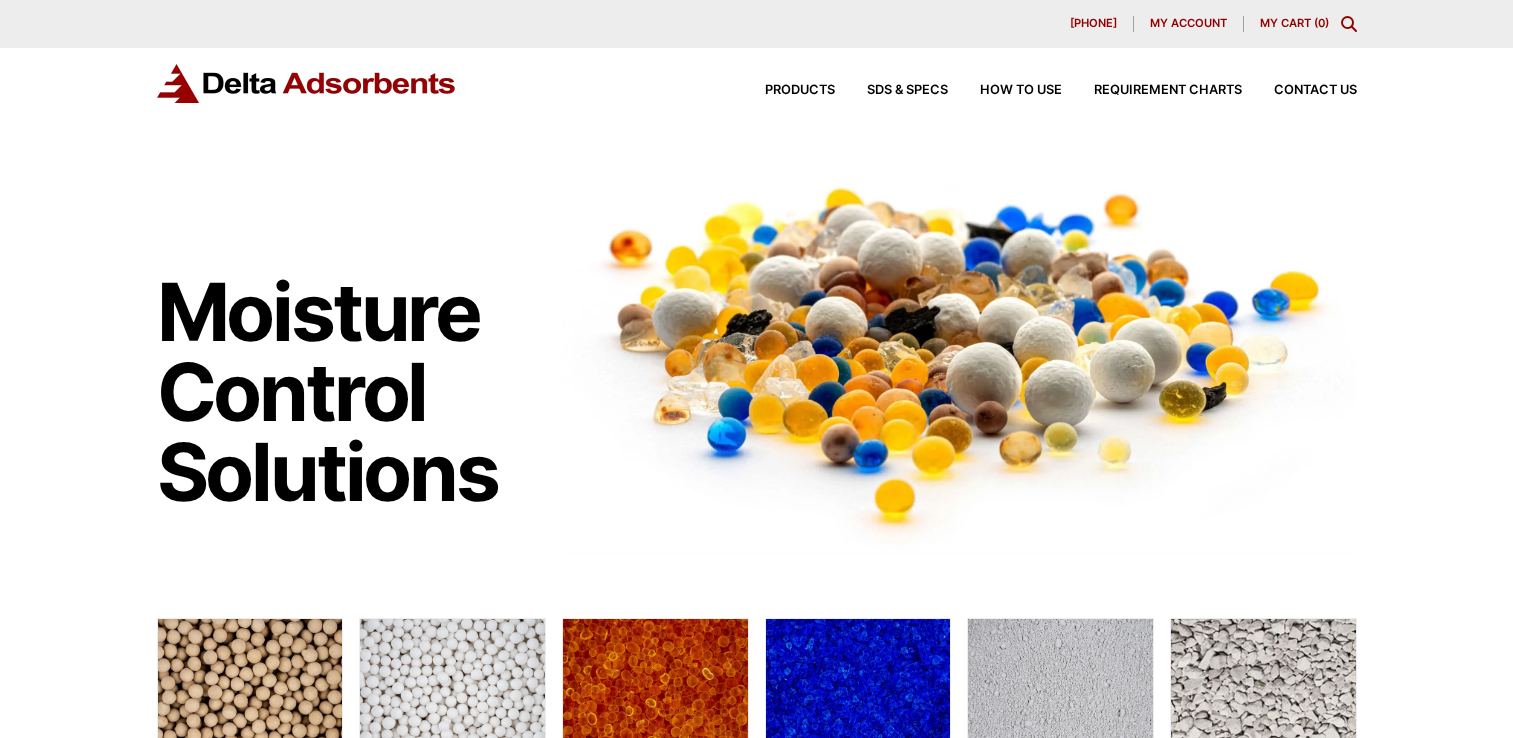 scroll, scrollTop: 0, scrollLeft: 0, axis: both 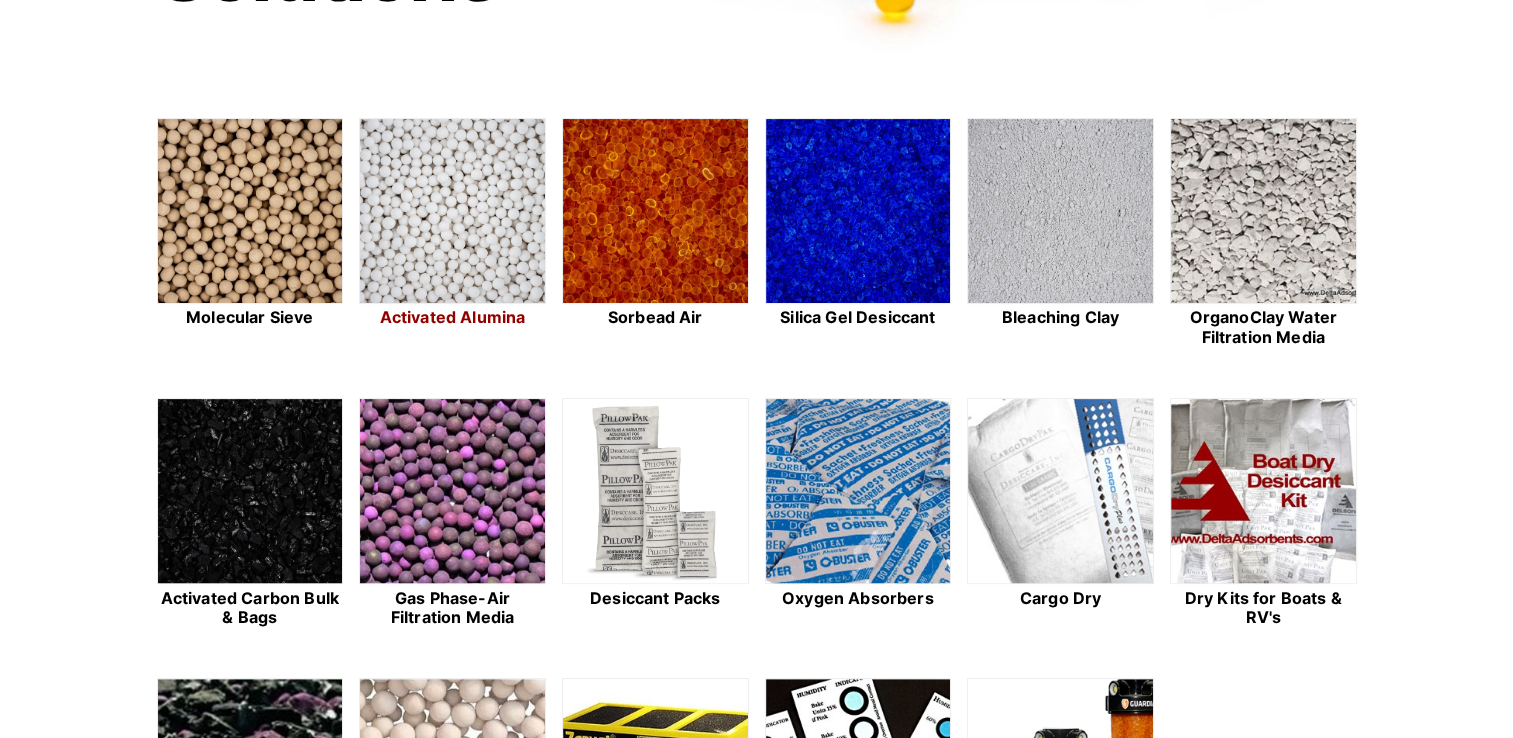 click at bounding box center [452, 212] 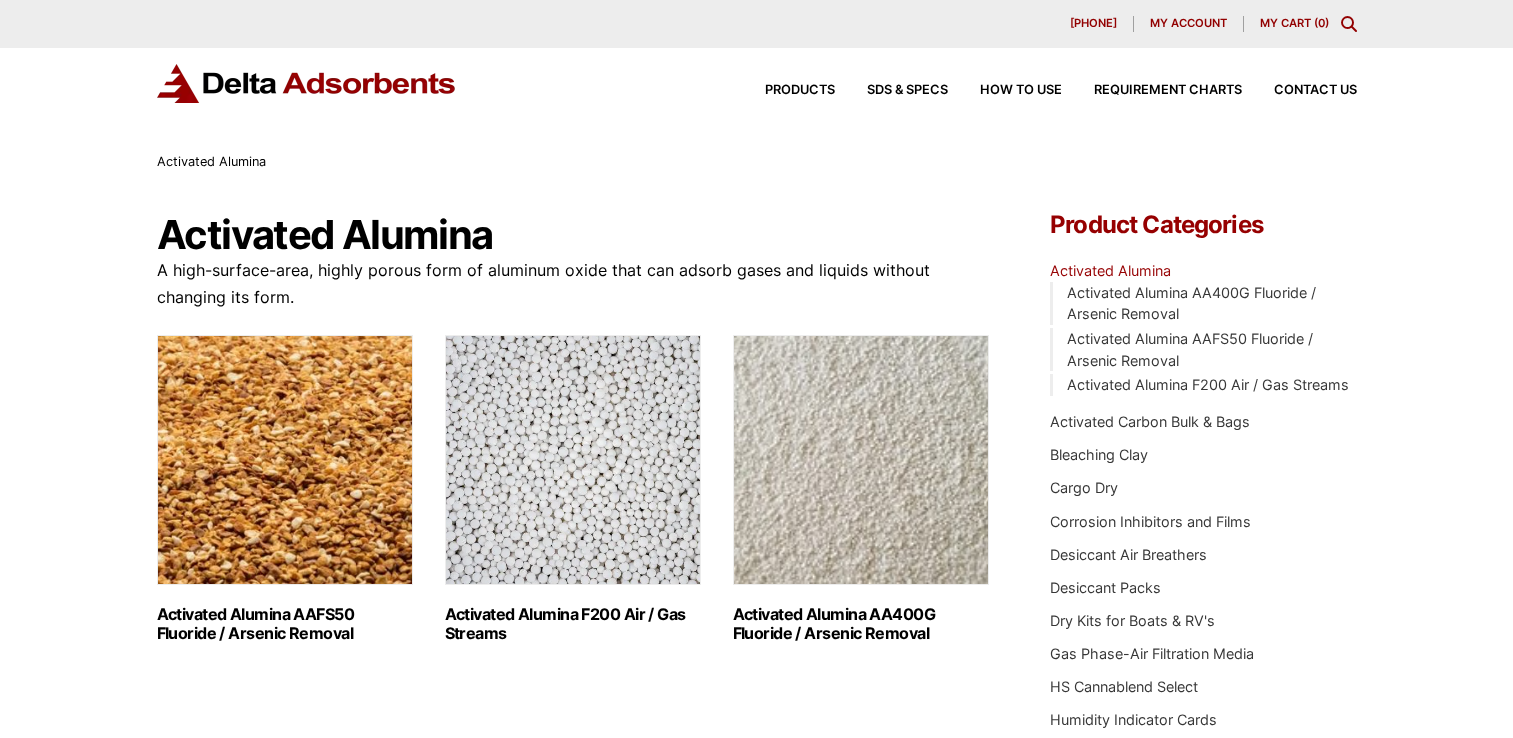 scroll, scrollTop: 0, scrollLeft: 0, axis: both 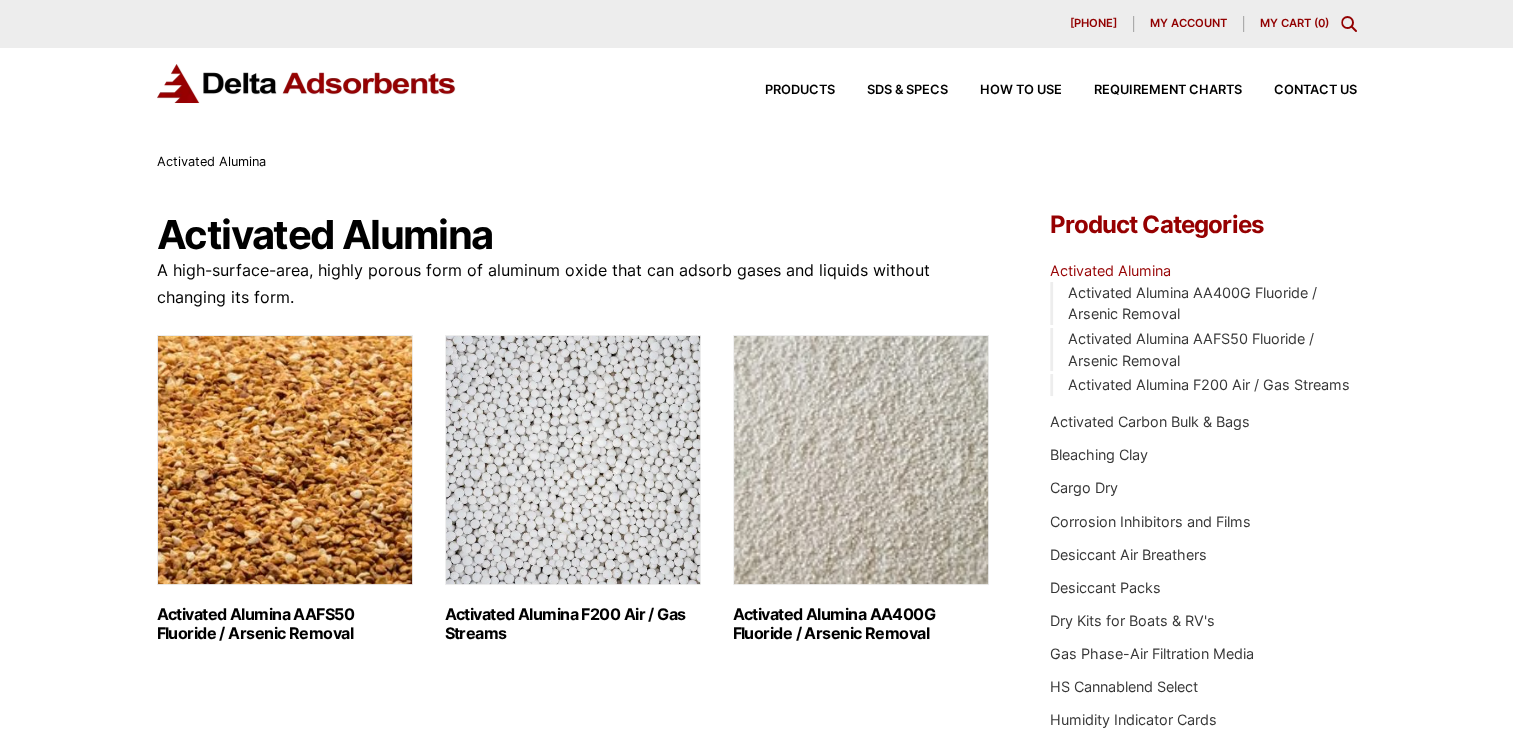 click at bounding box center (573, 460) 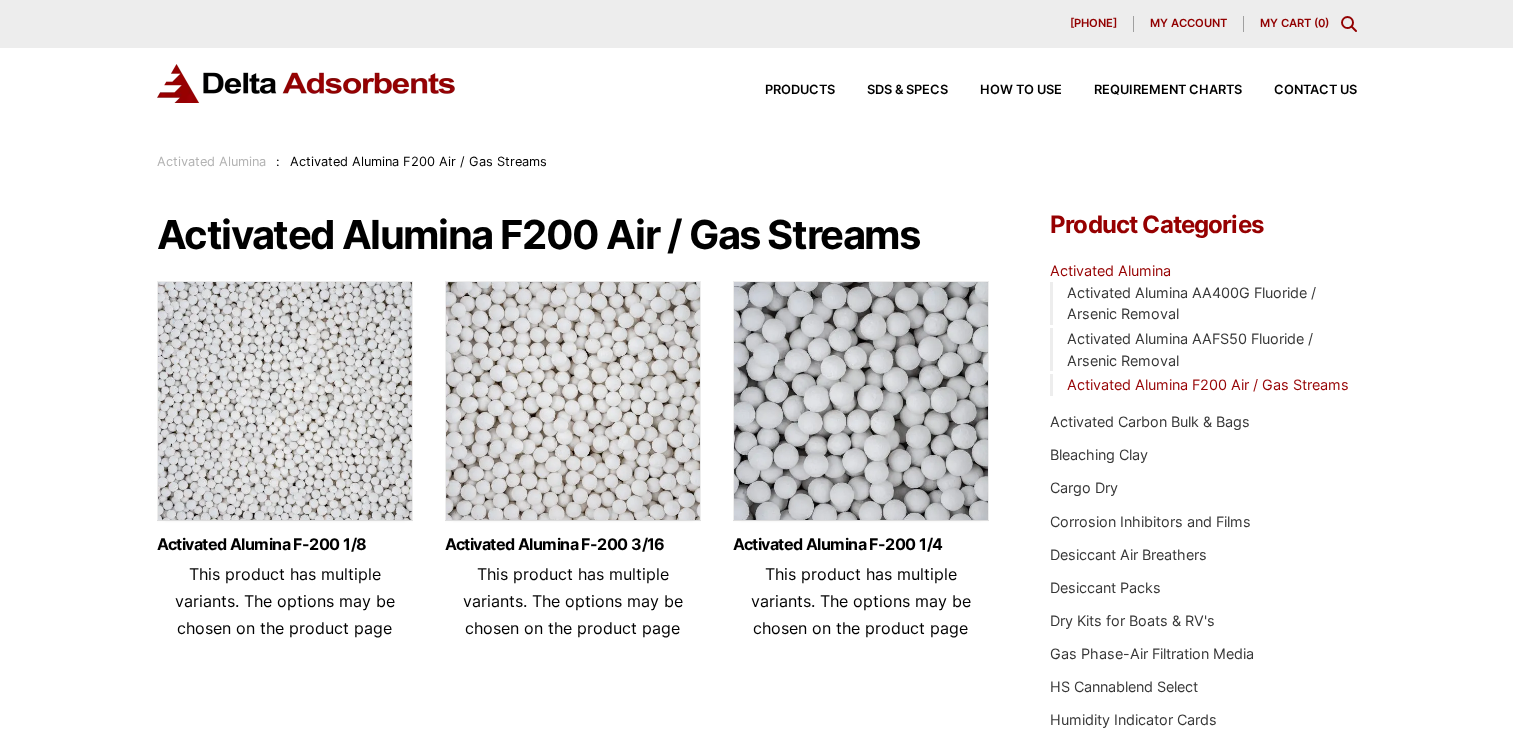 scroll, scrollTop: 0, scrollLeft: 0, axis: both 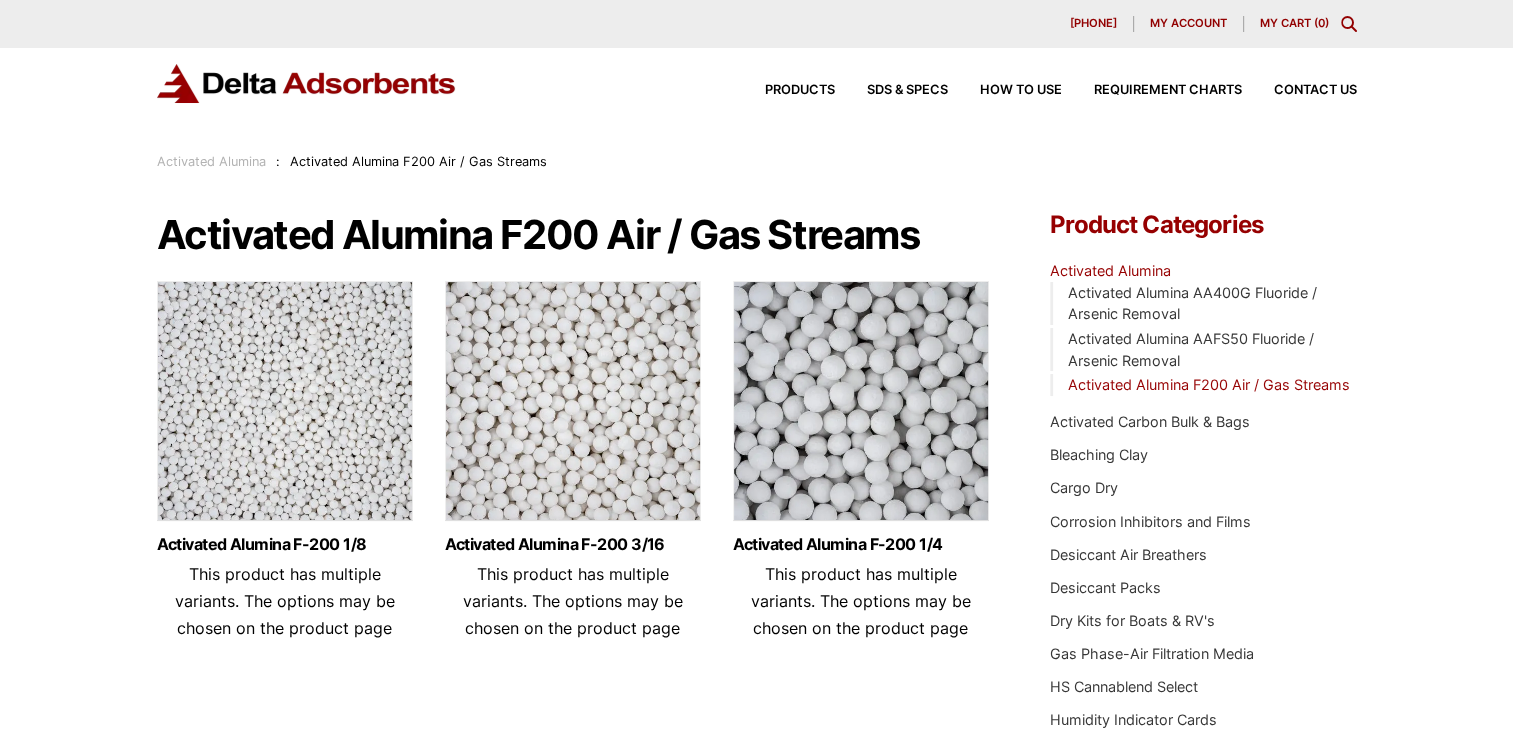 click at bounding box center (861, 406) 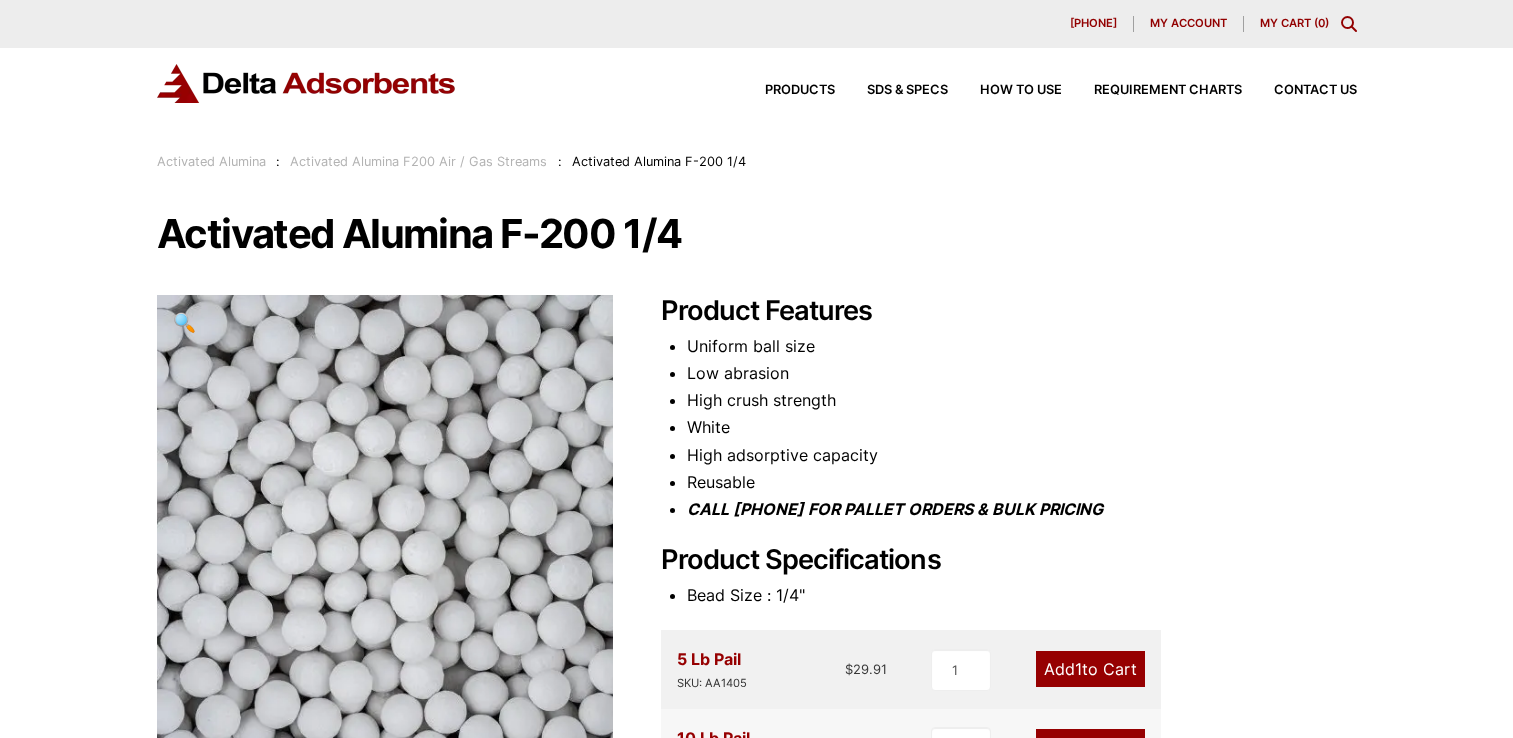scroll, scrollTop: 0, scrollLeft: 0, axis: both 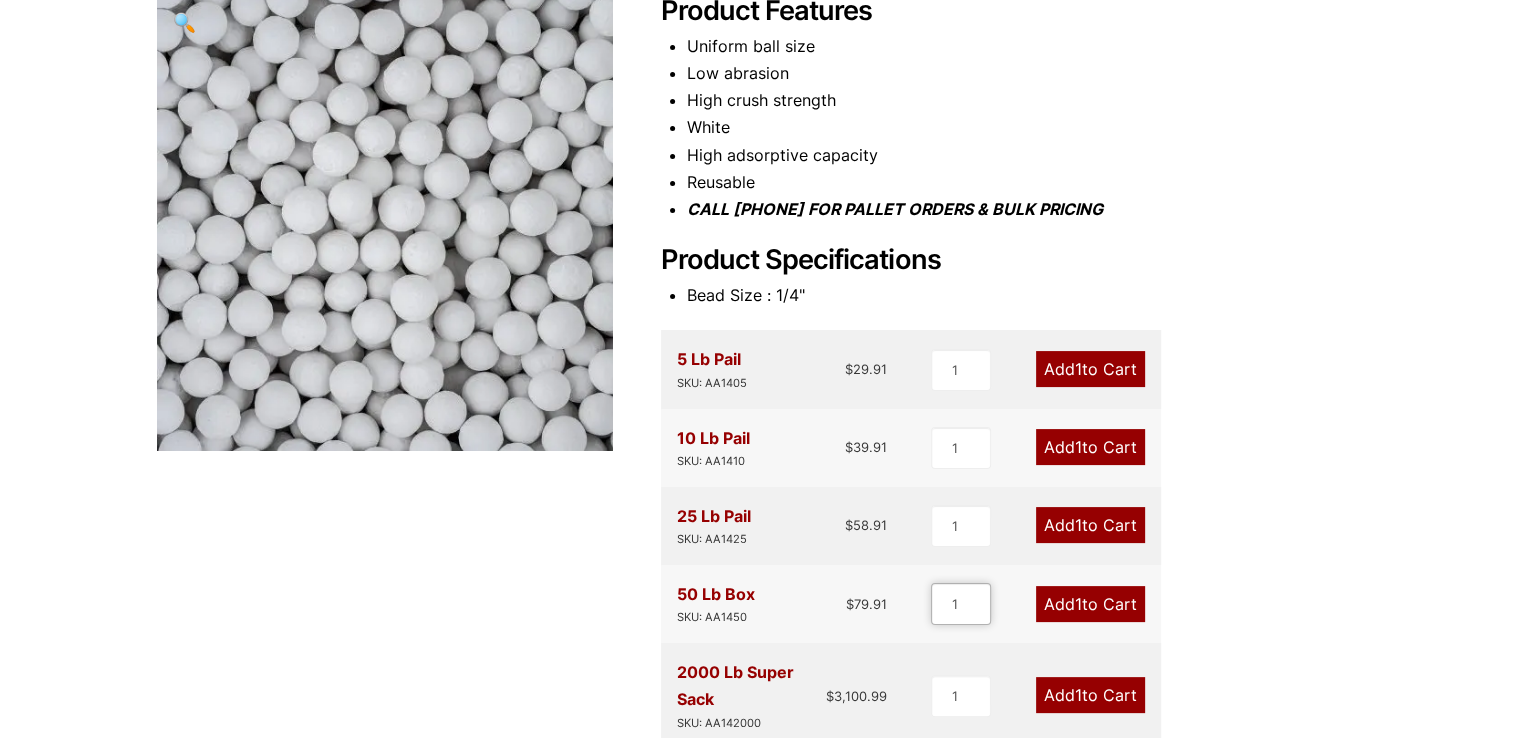 drag, startPoint x: 948, startPoint y: 601, endPoint x: 969, endPoint y: 602, distance: 21.023796 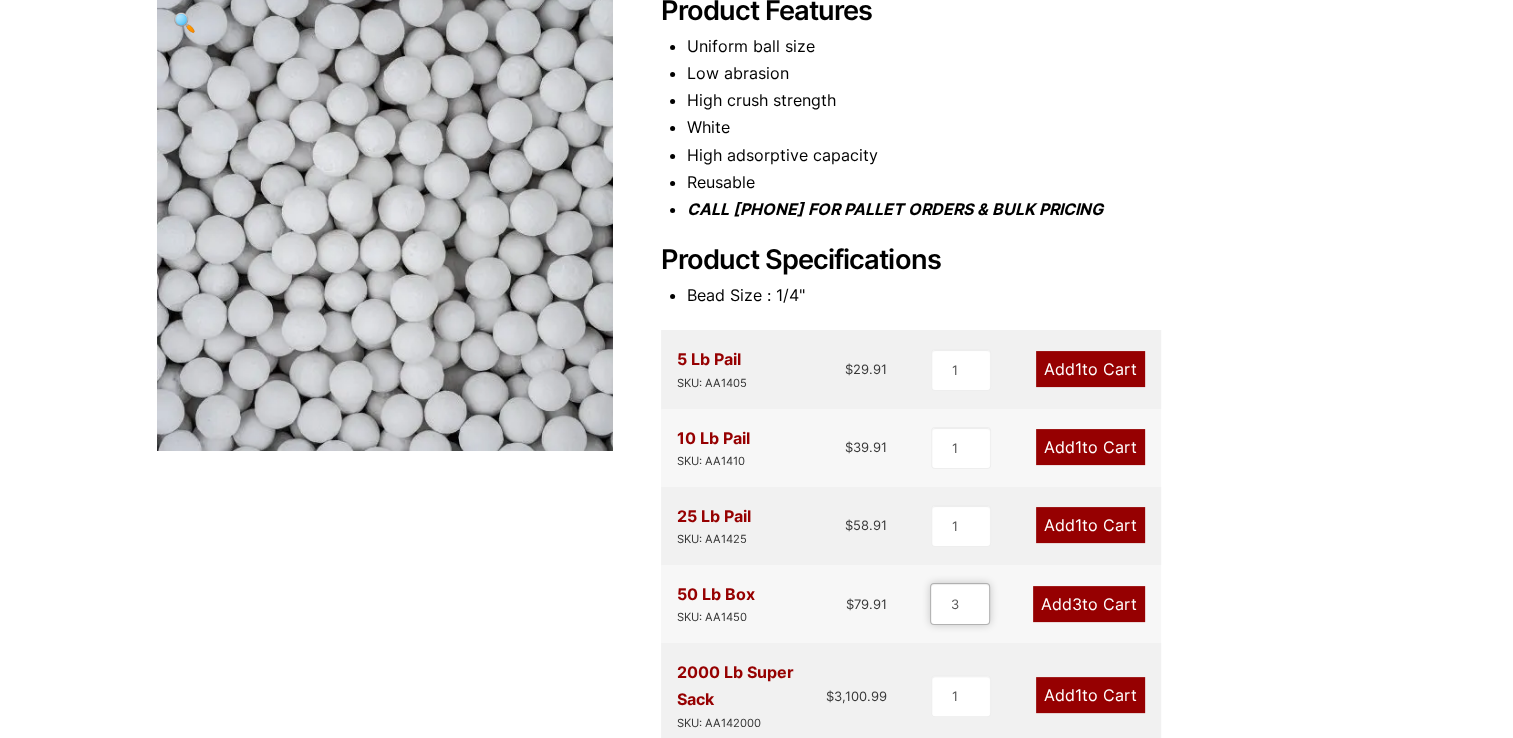type on "3" 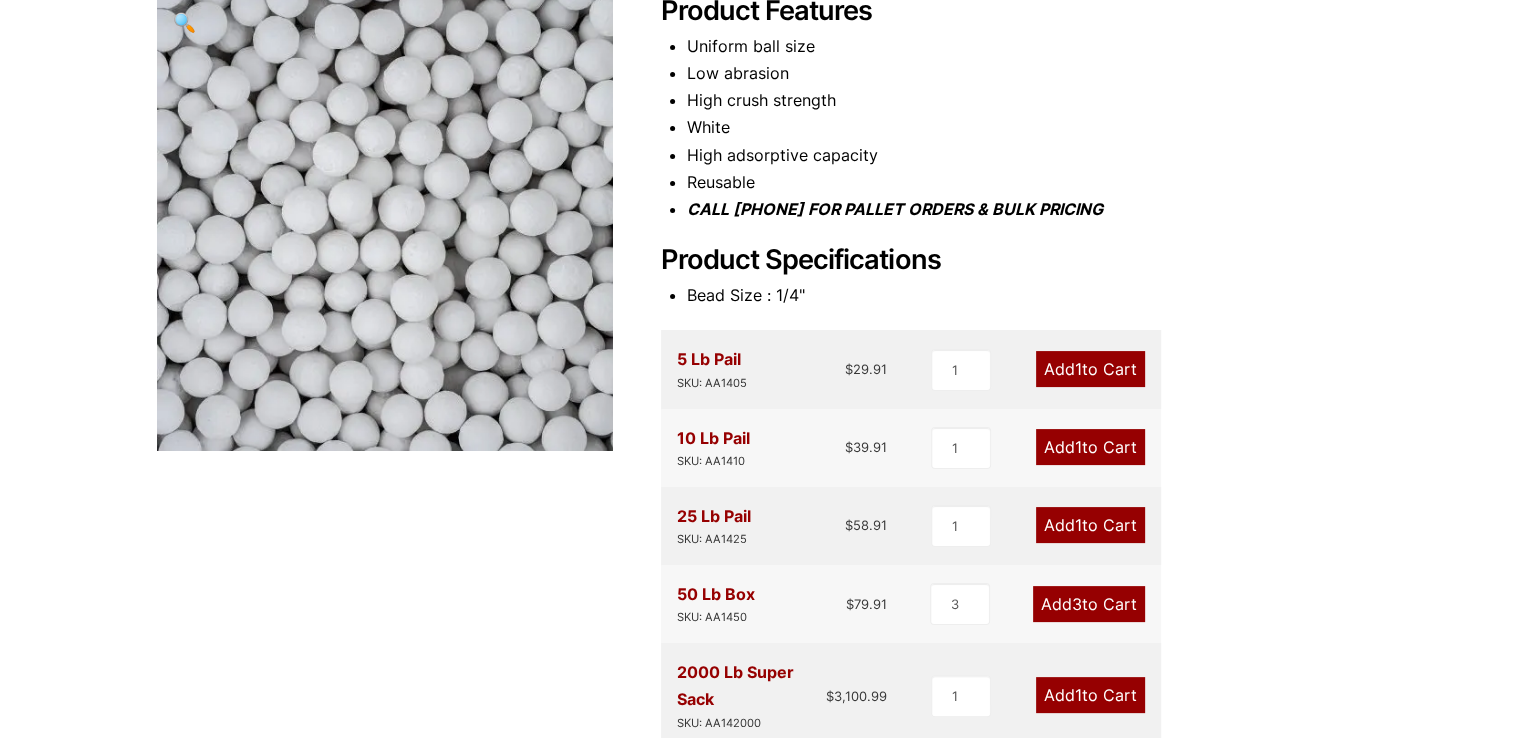 click on "Add  3  to Cart" at bounding box center (1089, 604) 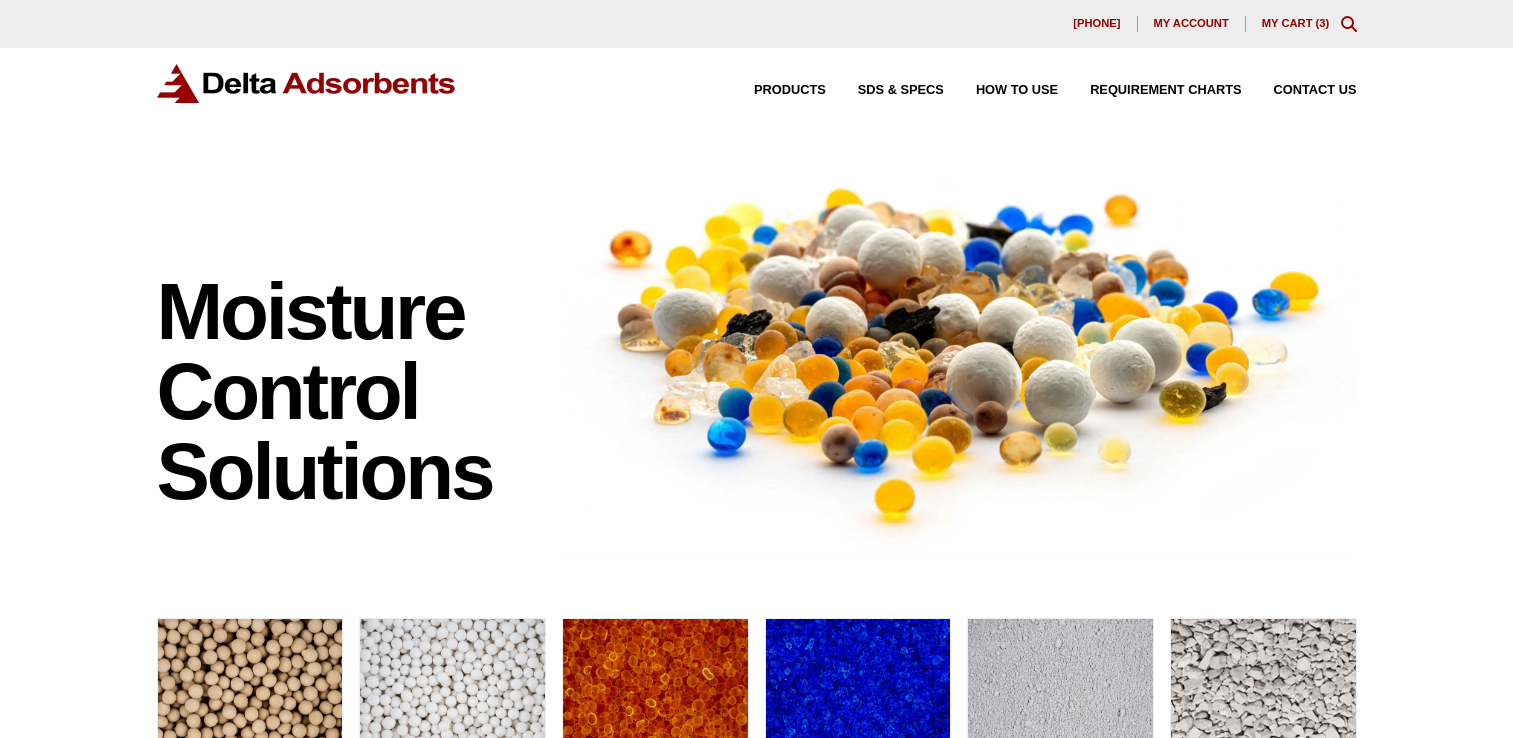 scroll, scrollTop: 0, scrollLeft: 0, axis: both 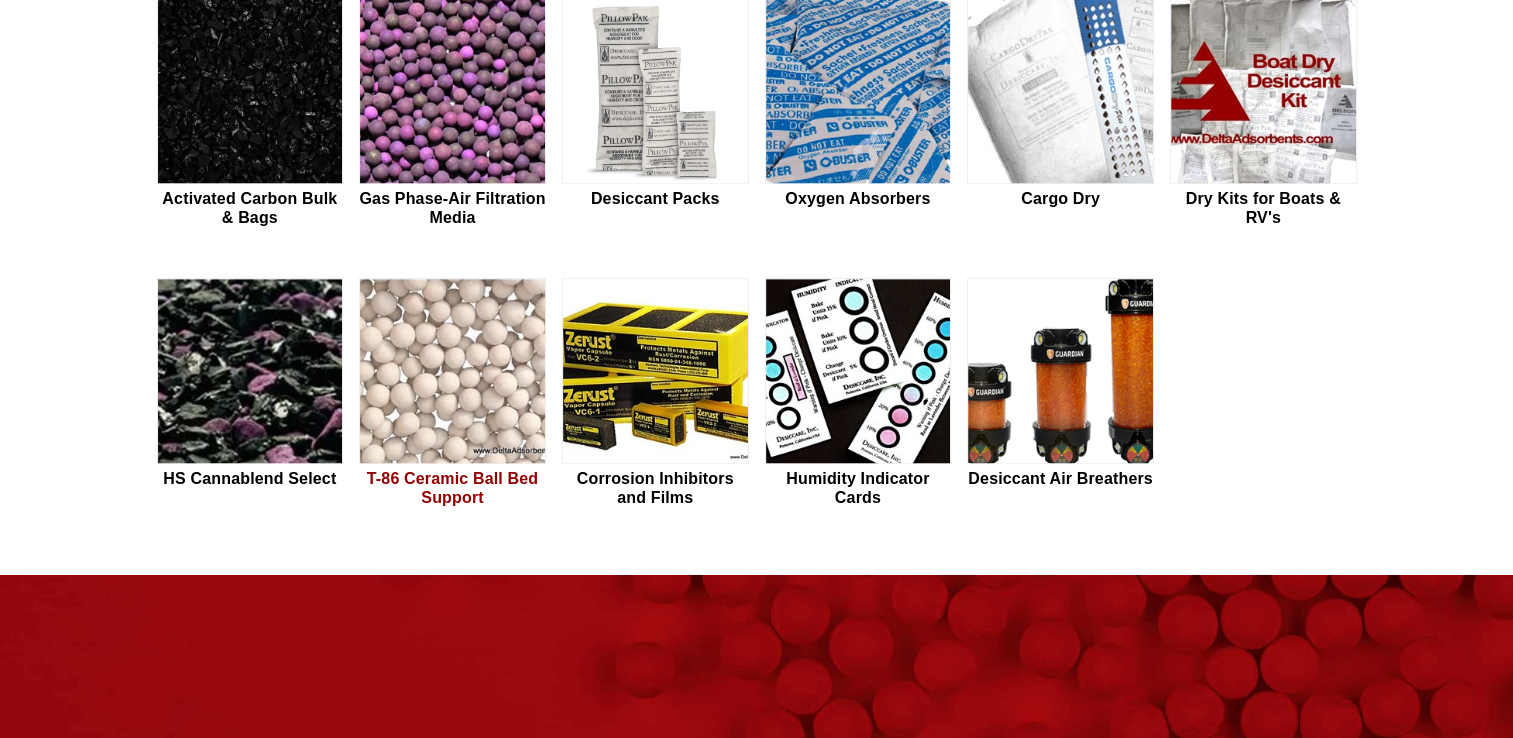 click at bounding box center (452, 372) 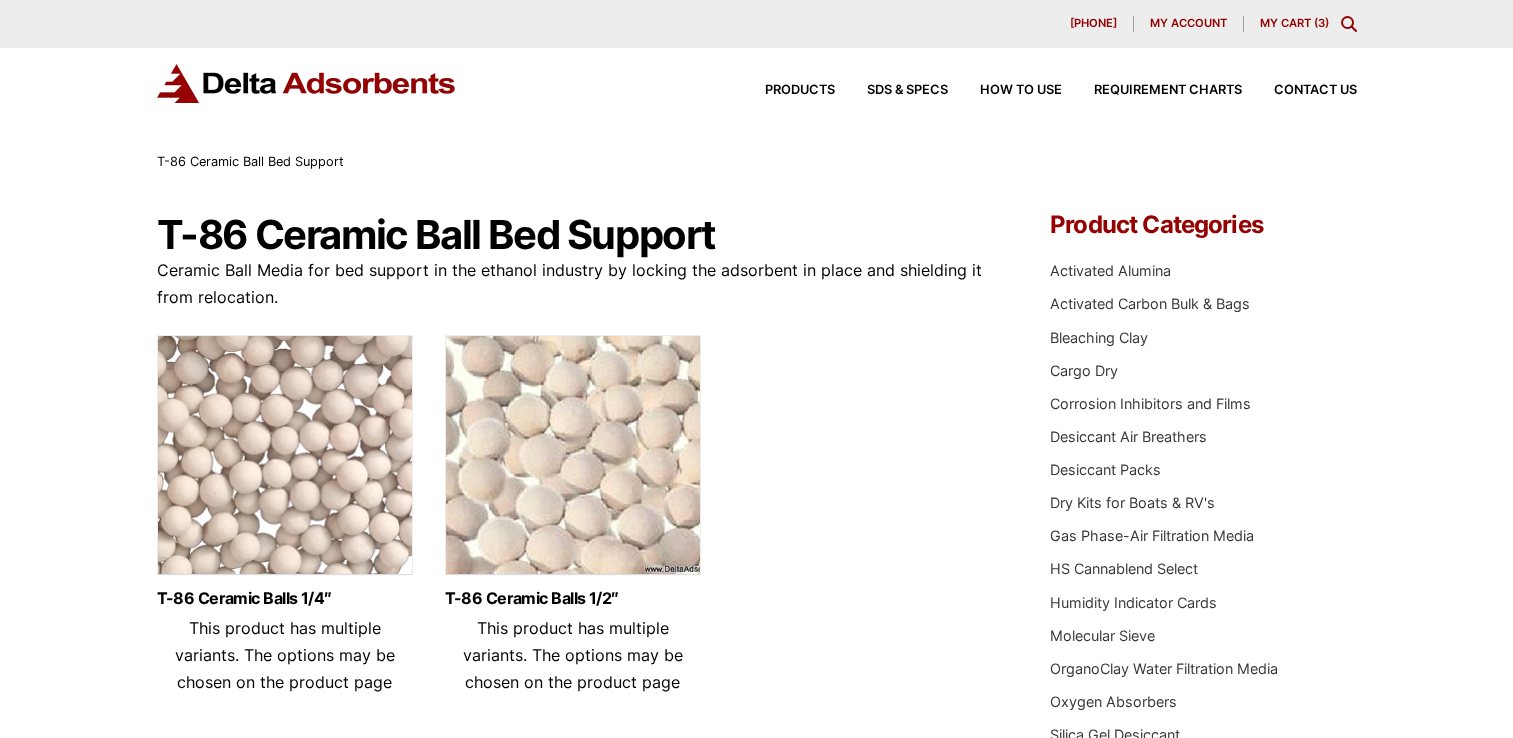 scroll, scrollTop: 0, scrollLeft: 0, axis: both 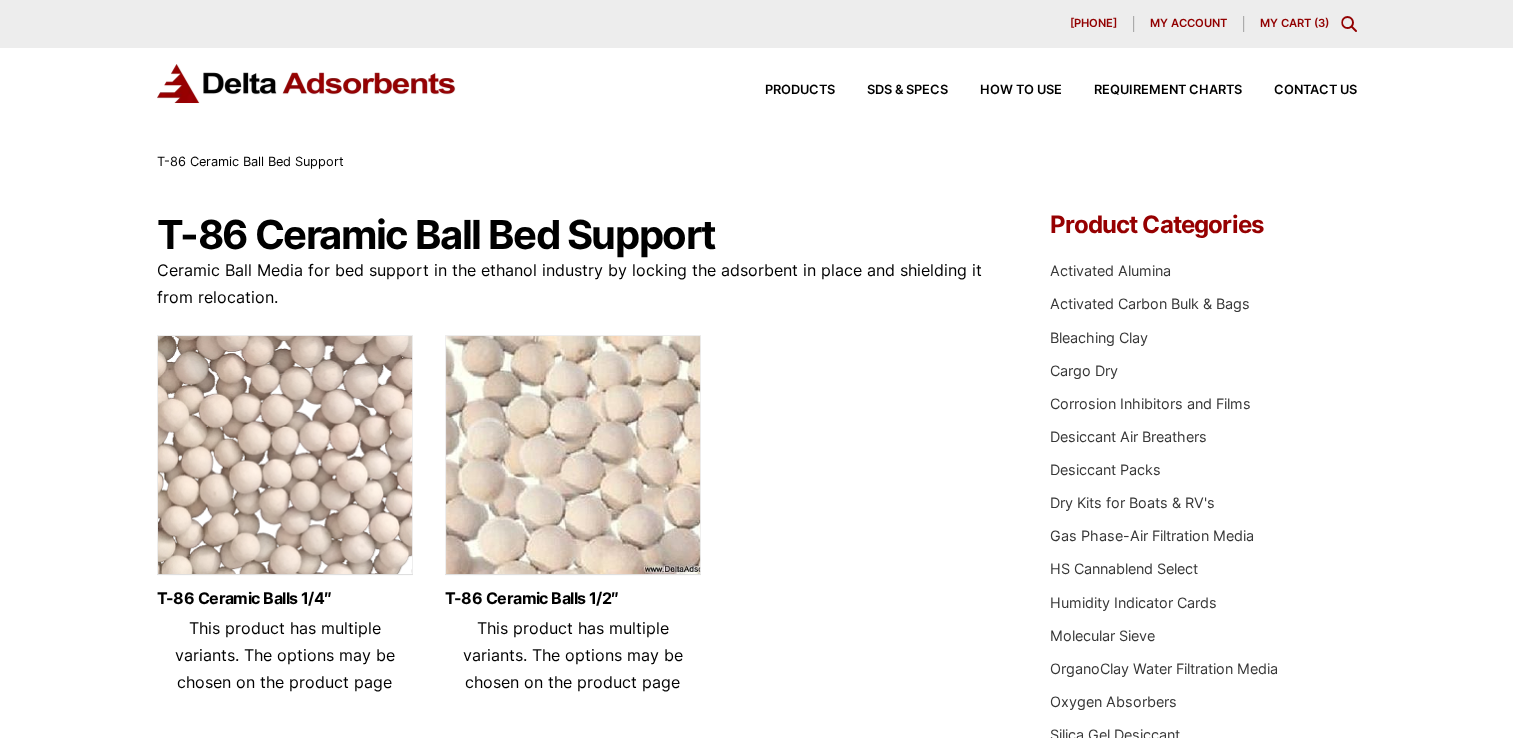 click at bounding box center (573, 460) 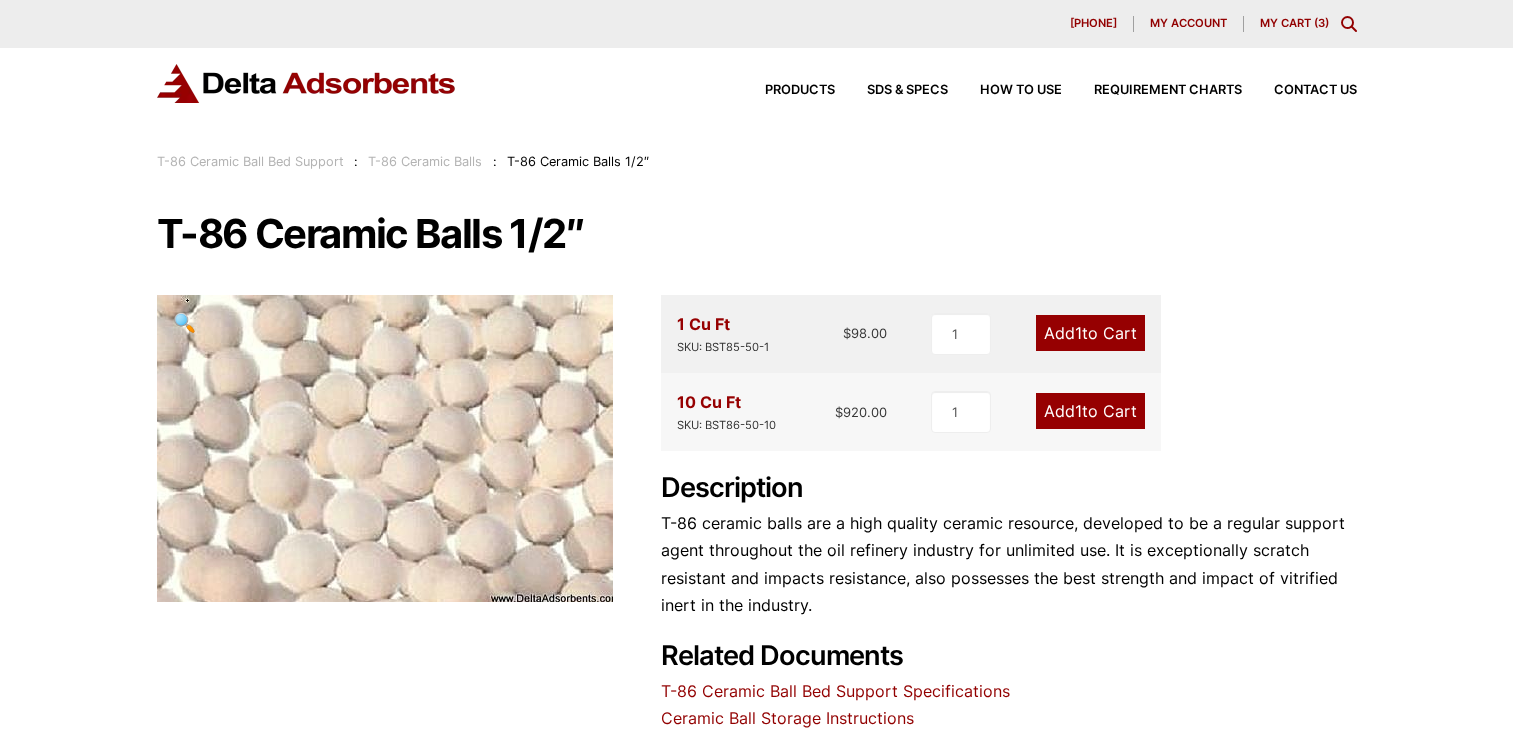 scroll, scrollTop: 0, scrollLeft: 0, axis: both 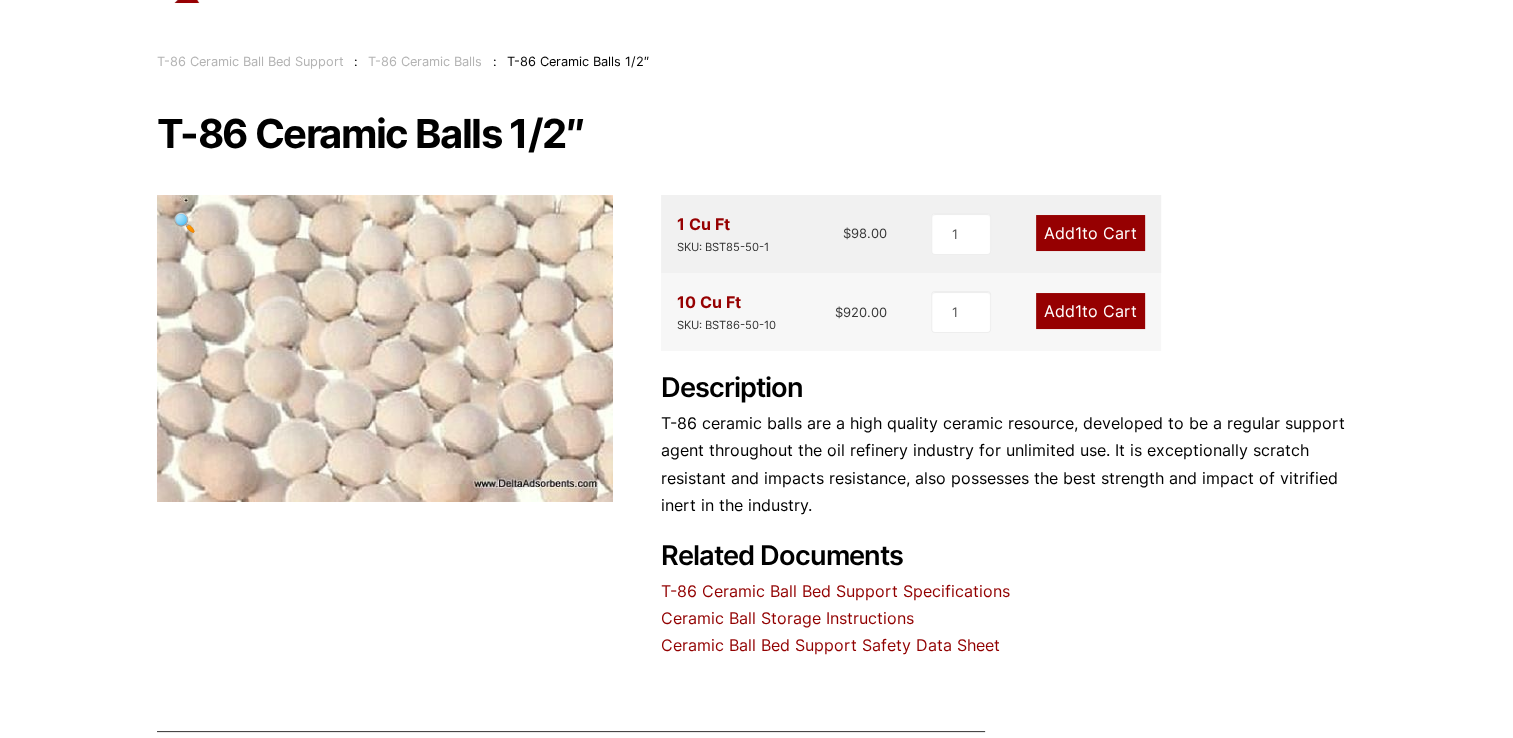 click on "T-86 Ceramic Ball Bed Support Specifications" at bounding box center [835, 591] 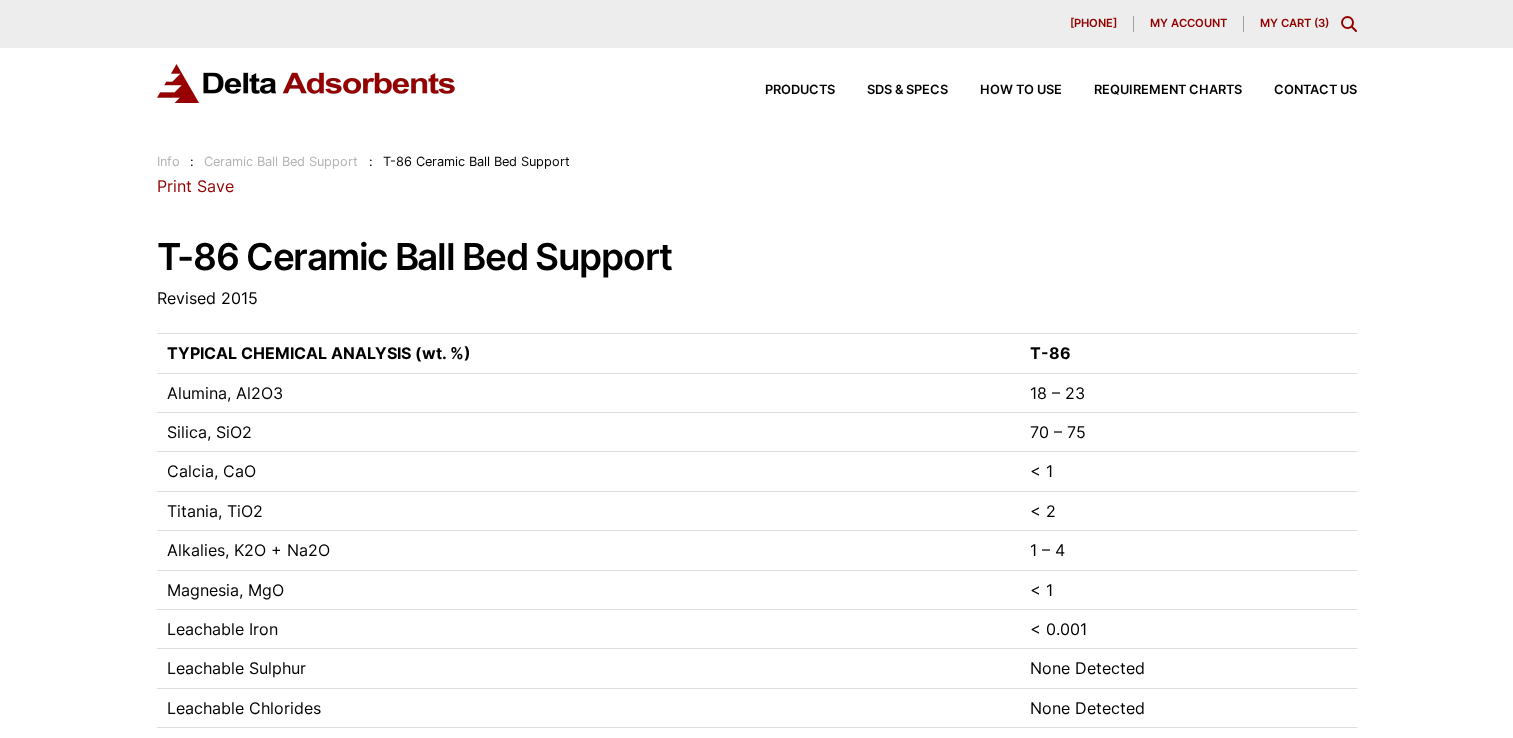 scroll, scrollTop: 0, scrollLeft: 0, axis: both 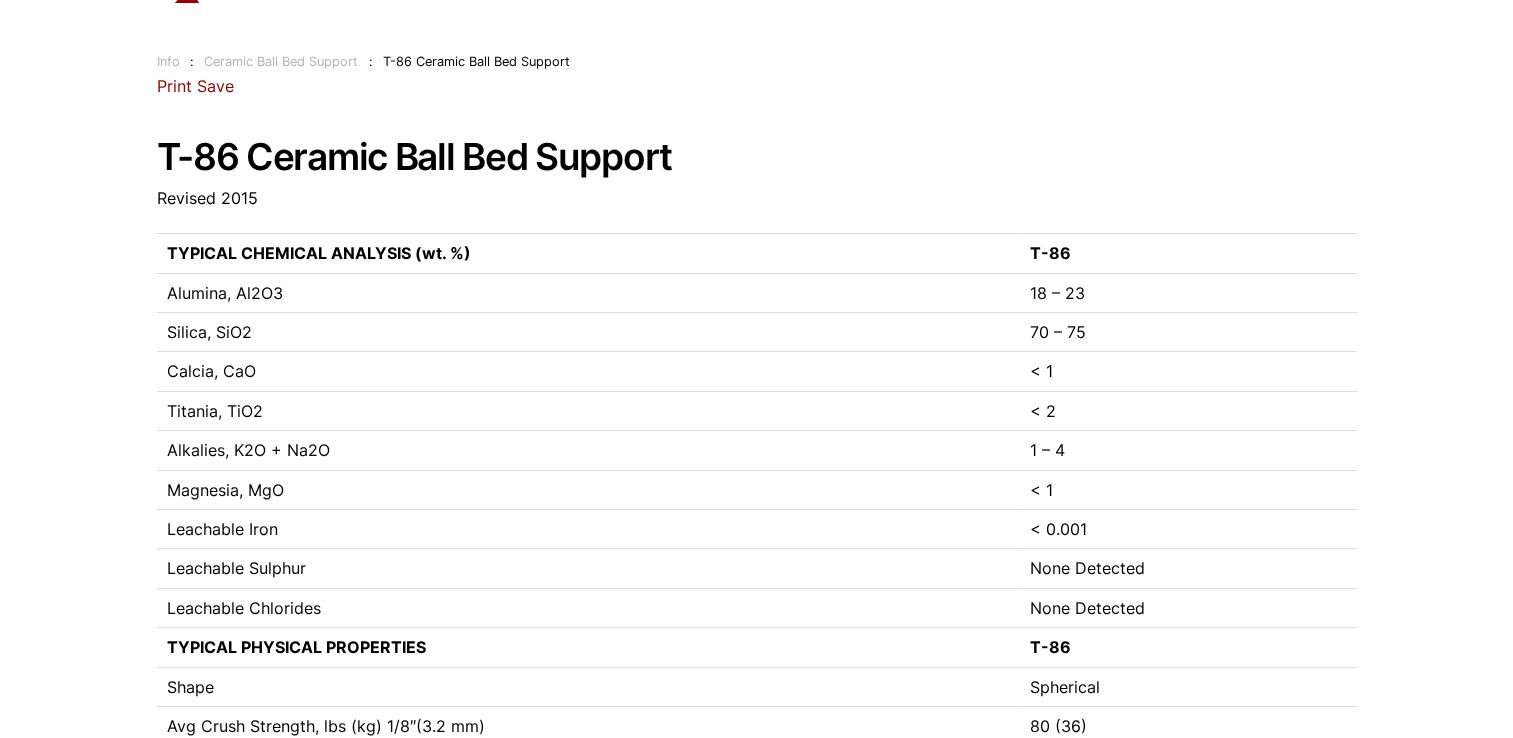 click on "Print" at bounding box center (174, 86) 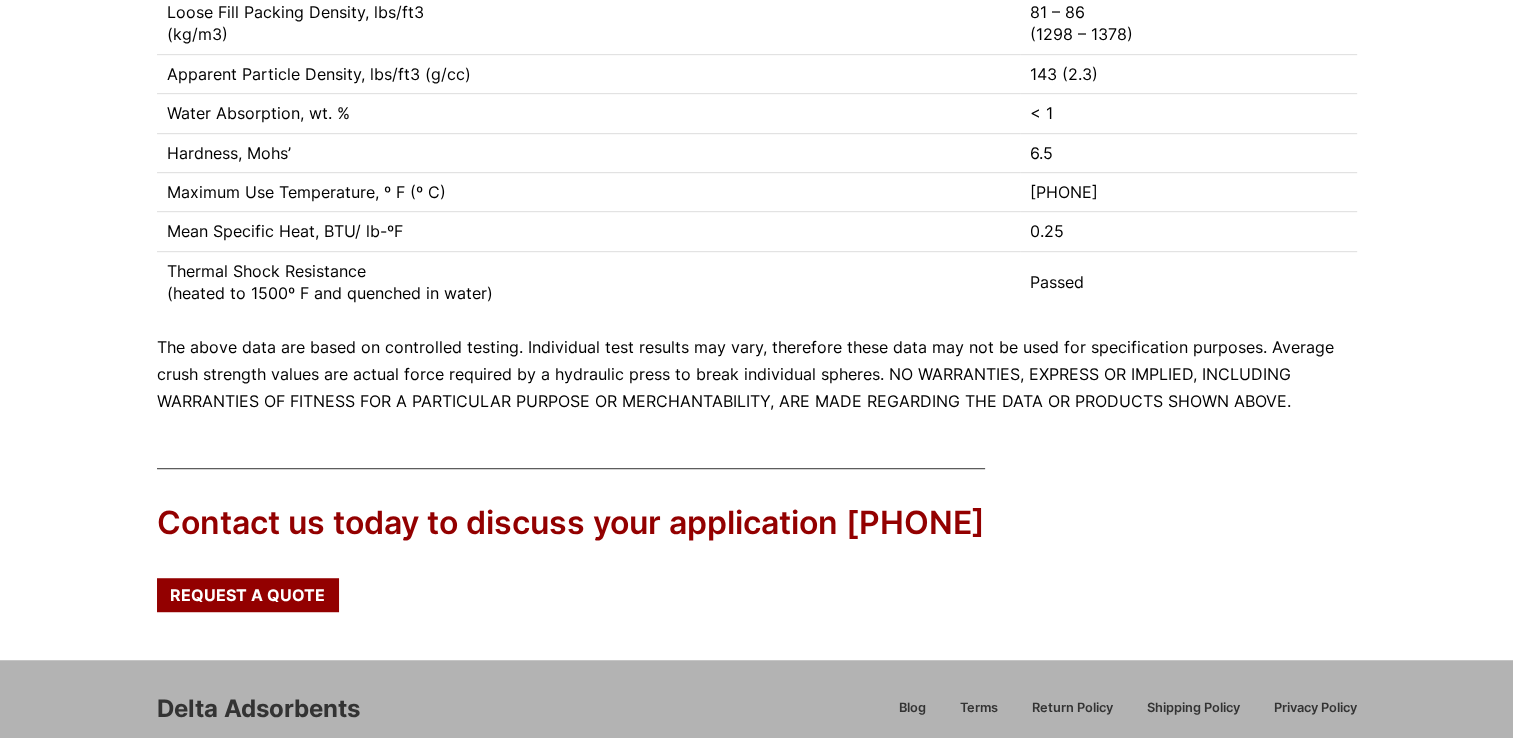 scroll, scrollTop: 1264, scrollLeft: 0, axis: vertical 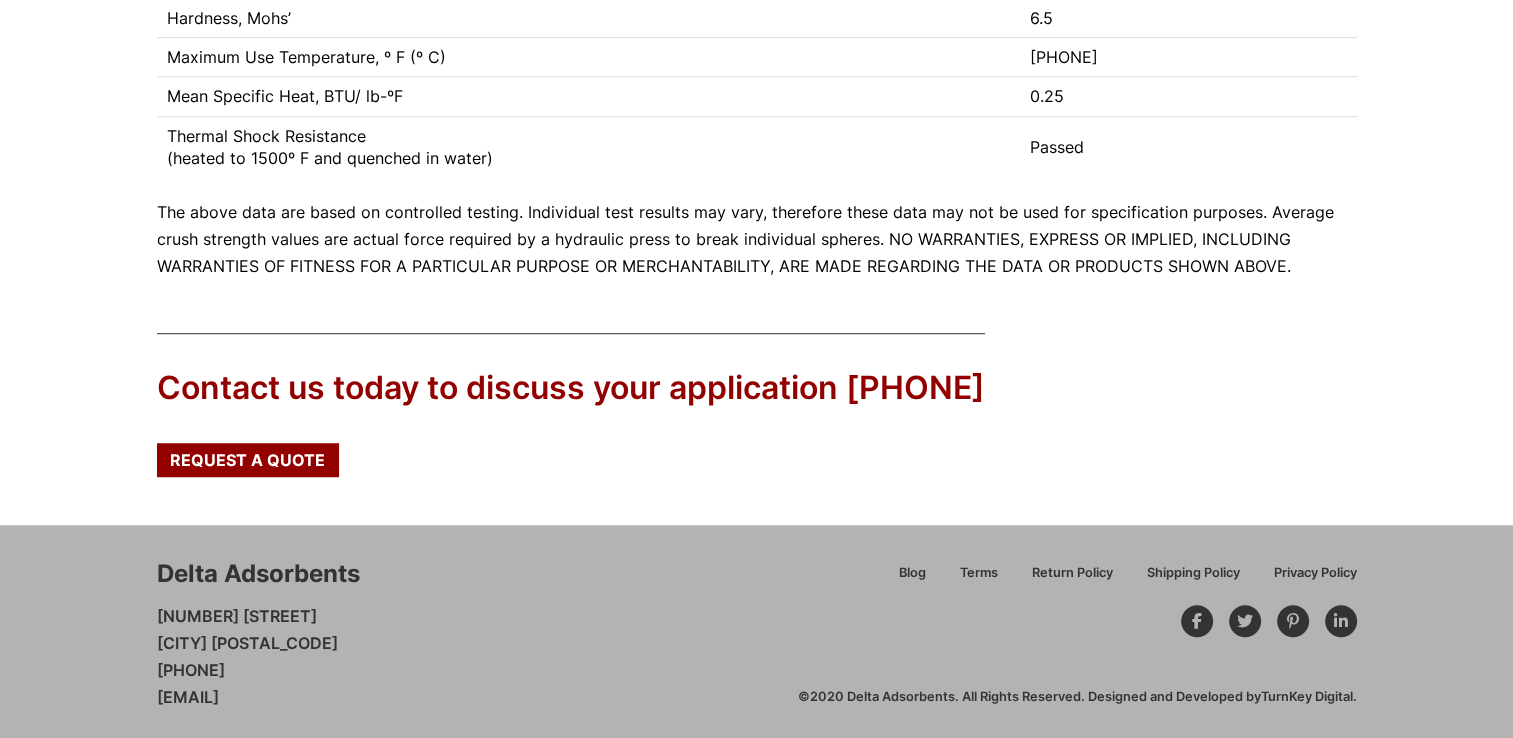 click on "[EMAIL]" at bounding box center [188, 697] 